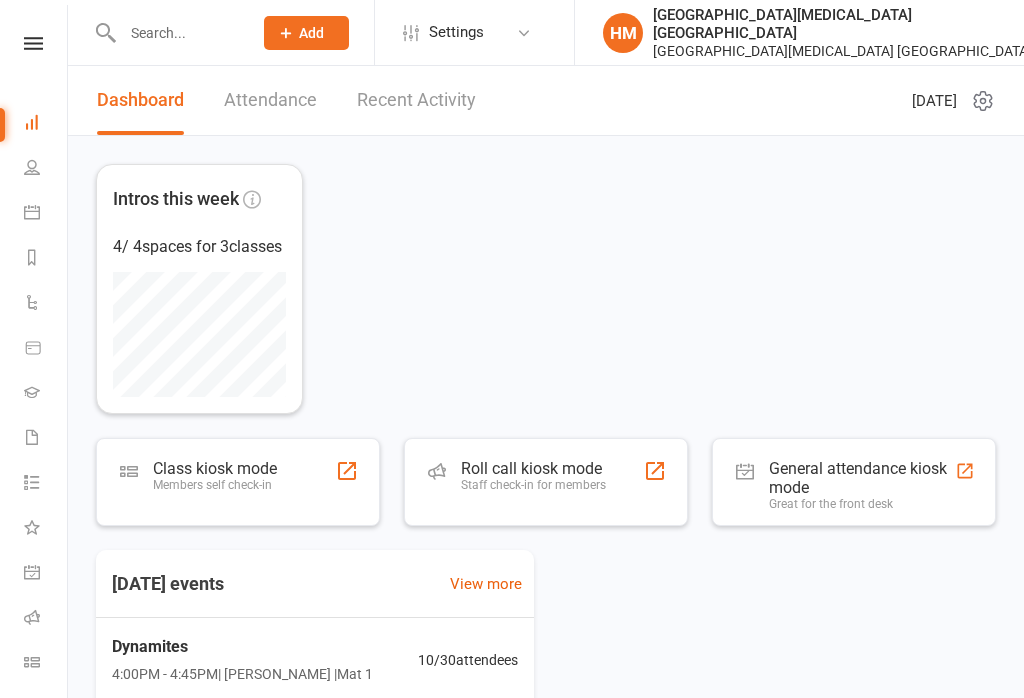 scroll, scrollTop: 0, scrollLeft: 0, axis: both 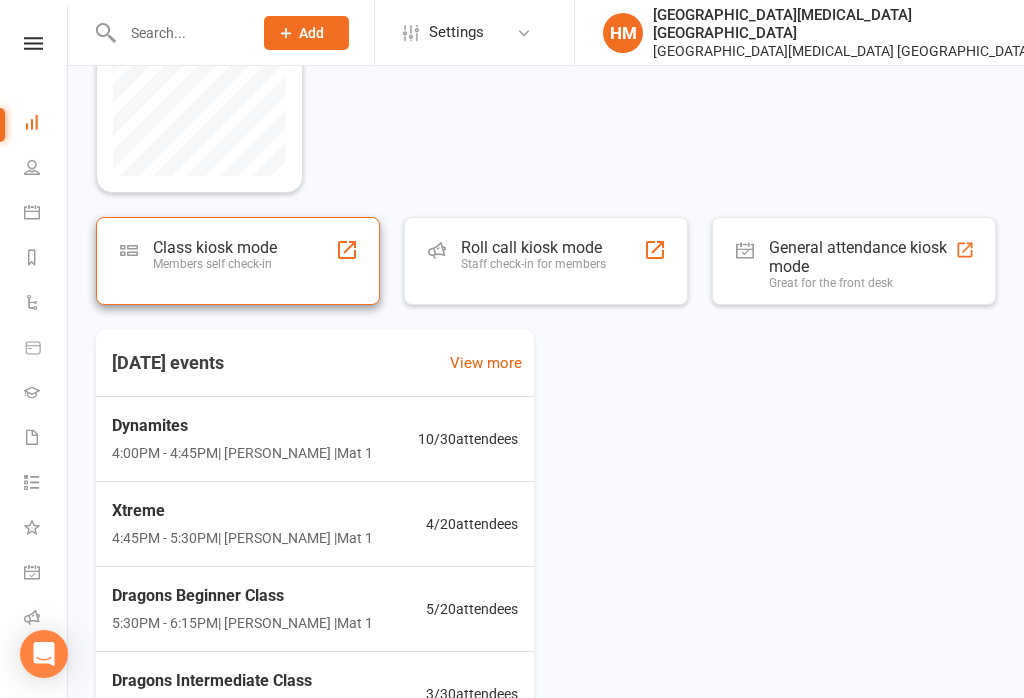 click on "Class kiosk mode" at bounding box center [215, 247] 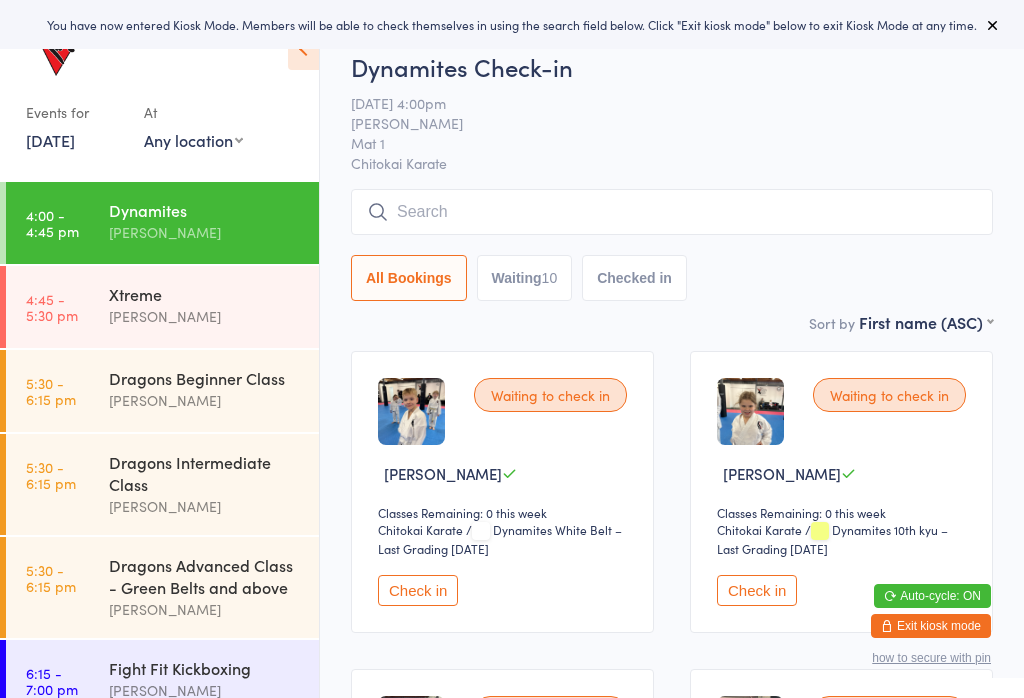 scroll, scrollTop: 0, scrollLeft: 0, axis: both 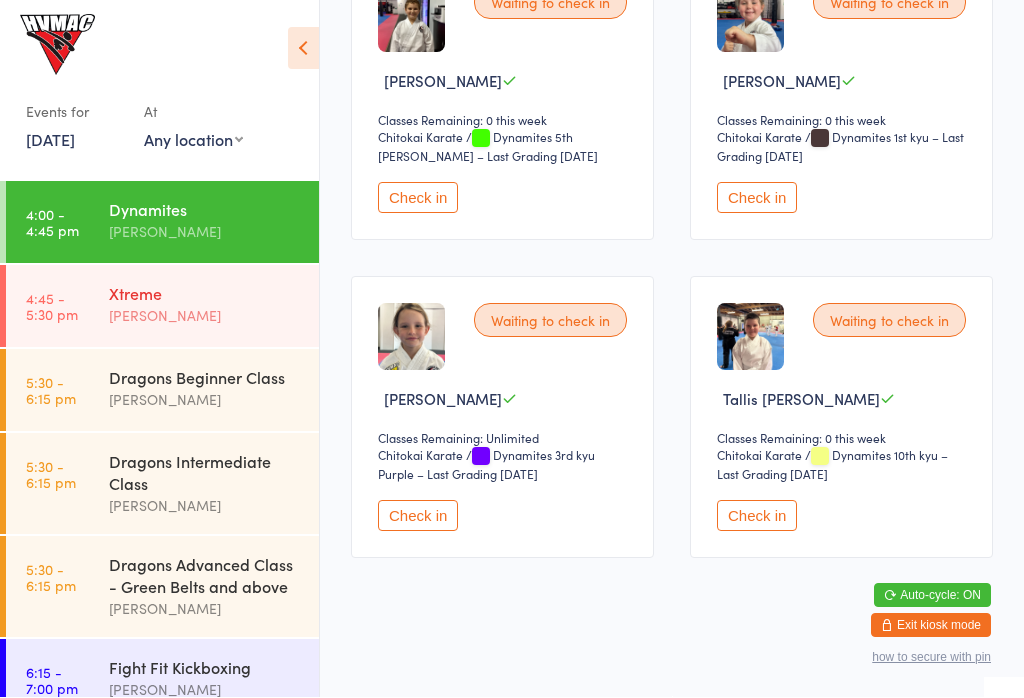 click on "Xtreme" at bounding box center [205, 294] 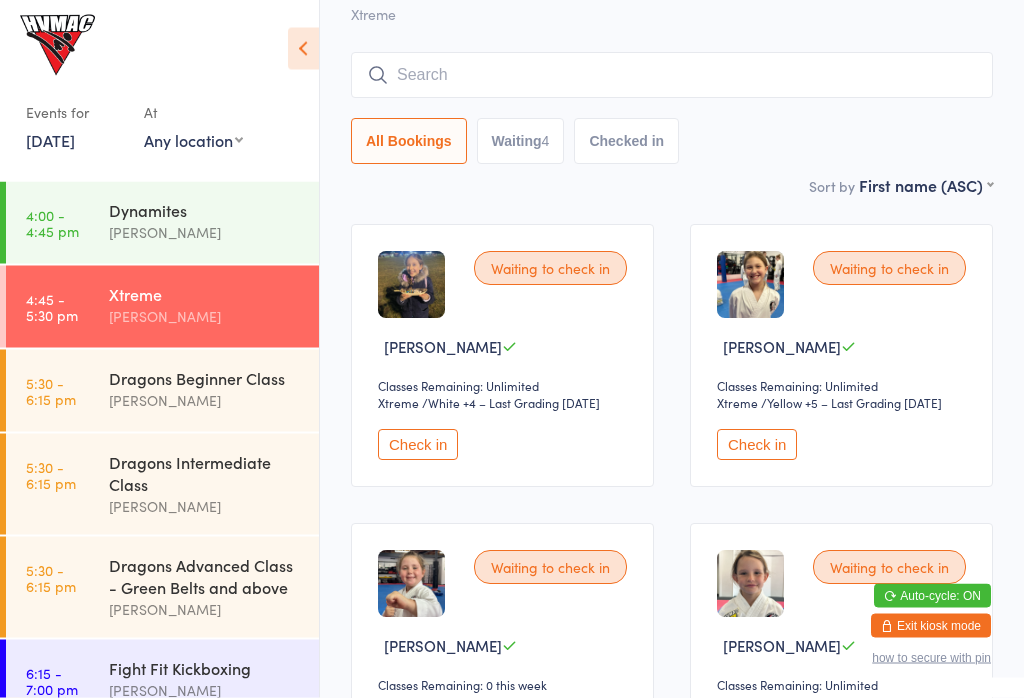 scroll, scrollTop: 0, scrollLeft: 0, axis: both 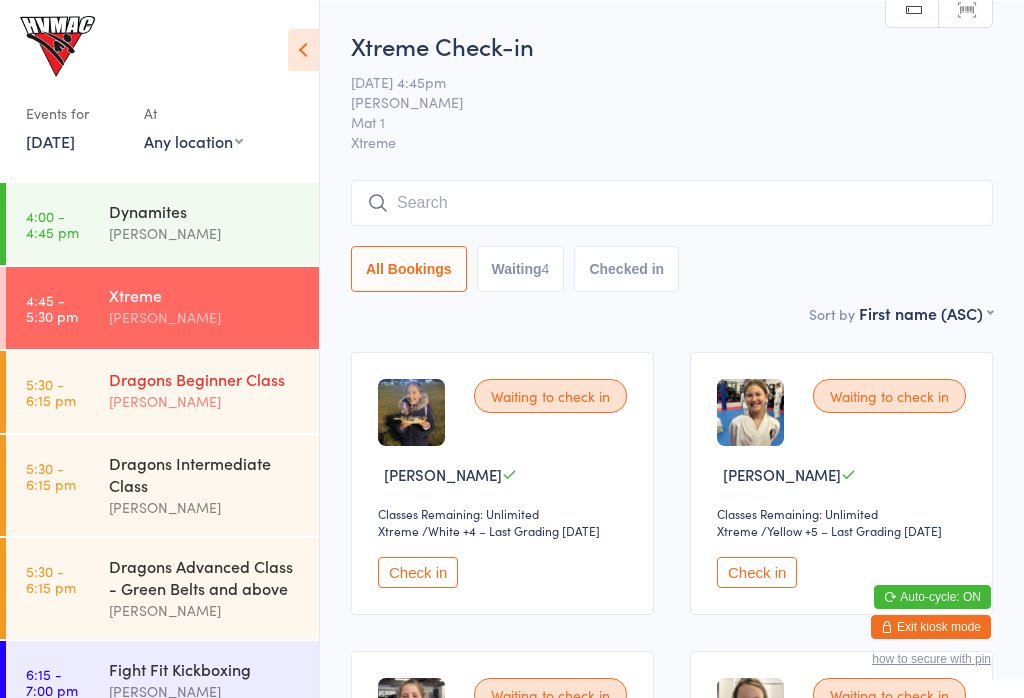 click on "Dragons Beginner Class" at bounding box center (205, 378) 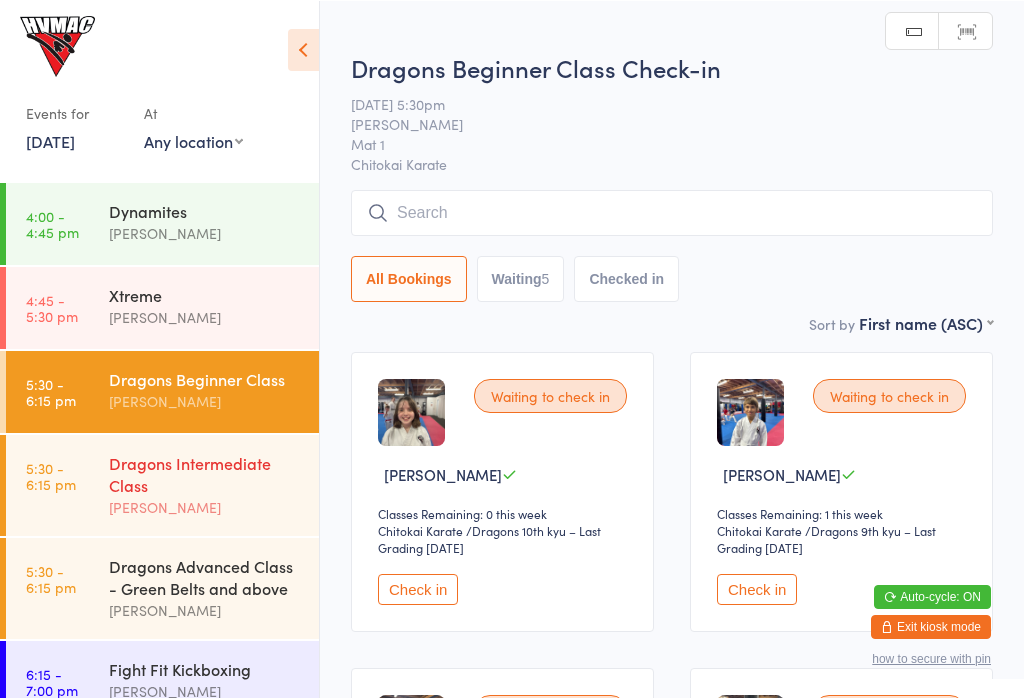 click on "Dragons Intermediate Class" at bounding box center [205, 473] 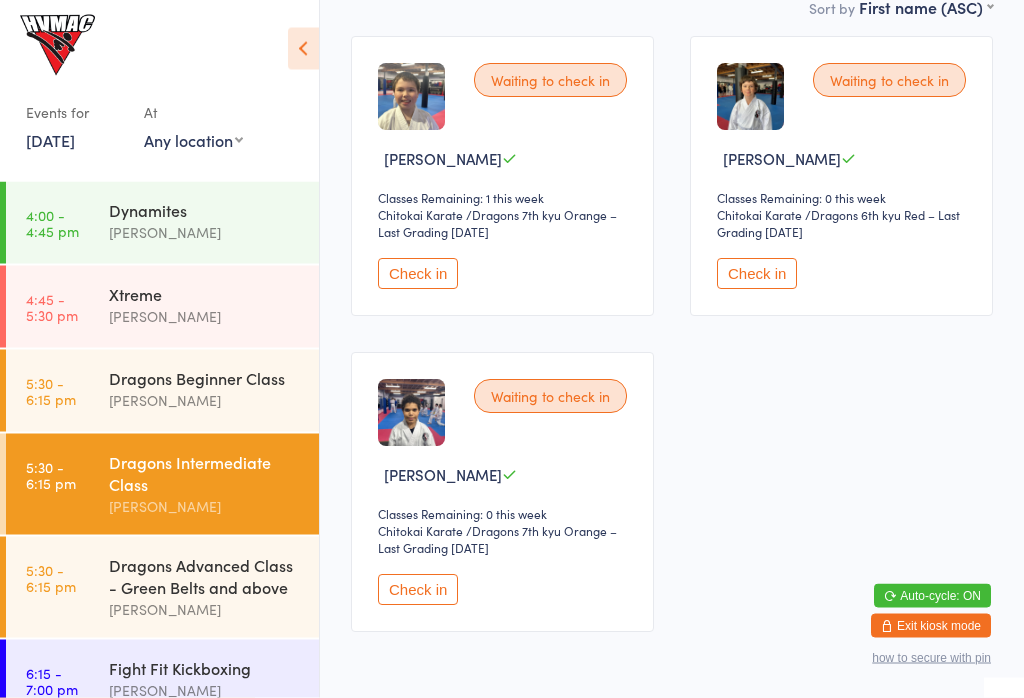 scroll, scrollTop: 390, scrollLeft: 0, axis: vertical 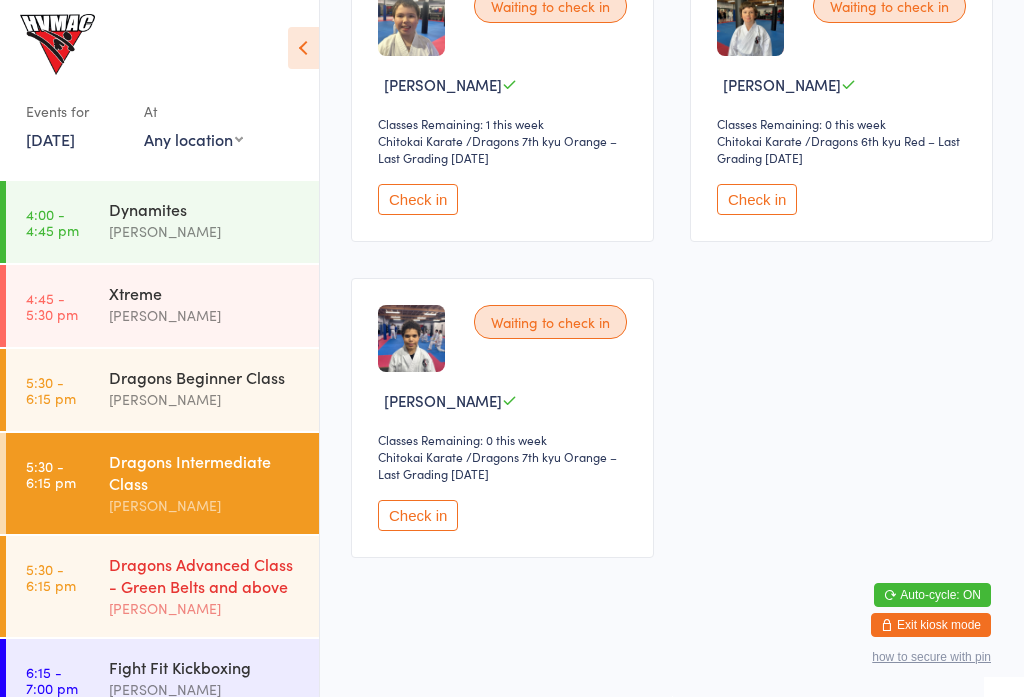 click on "Dragons Advanced Class - Green Belts and above" at bounding box center [205, 576] 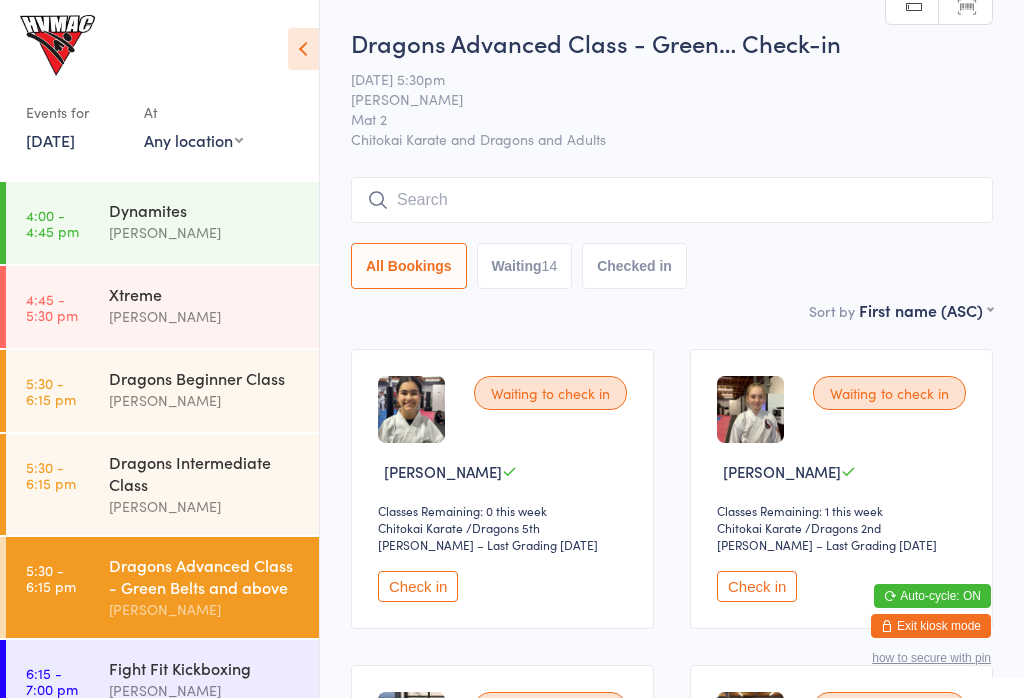 scroll, scrollTop: 0, scrollLeft: 0, axis: both 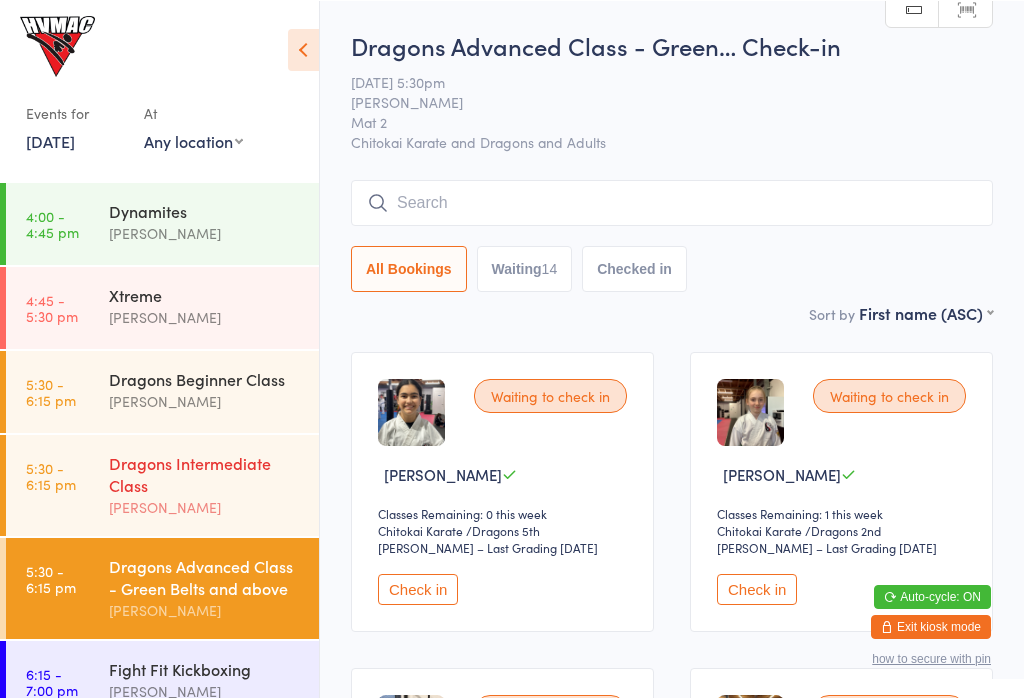 click on "Dragons Intermediate Class" at bounding box center [205, 473] 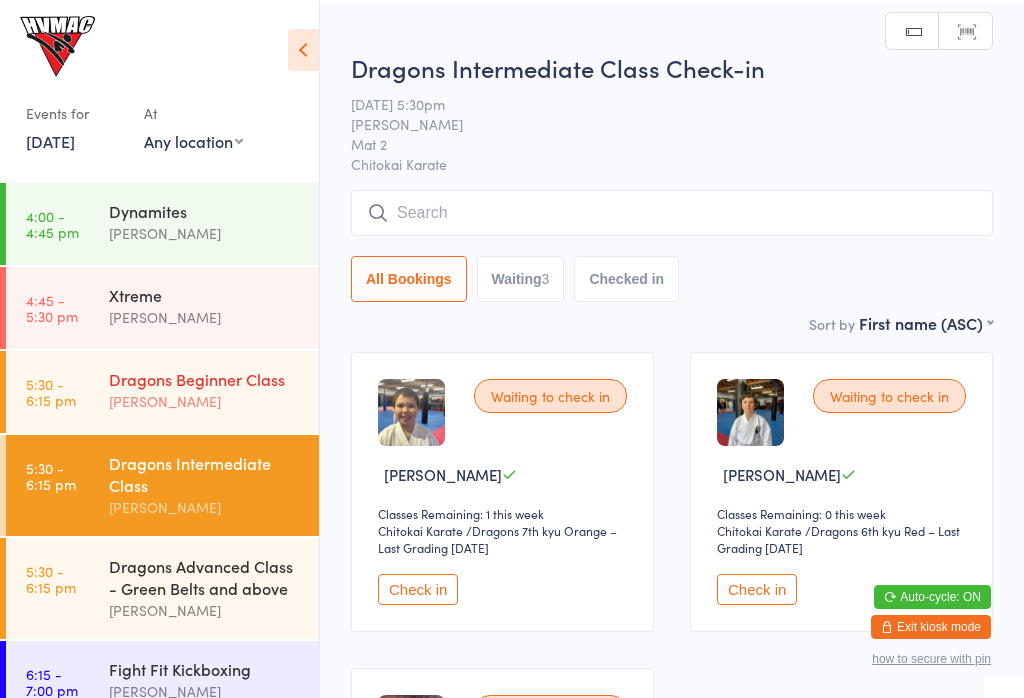 click on "Dragons Beginner Class" at bounding box center (205, 378) 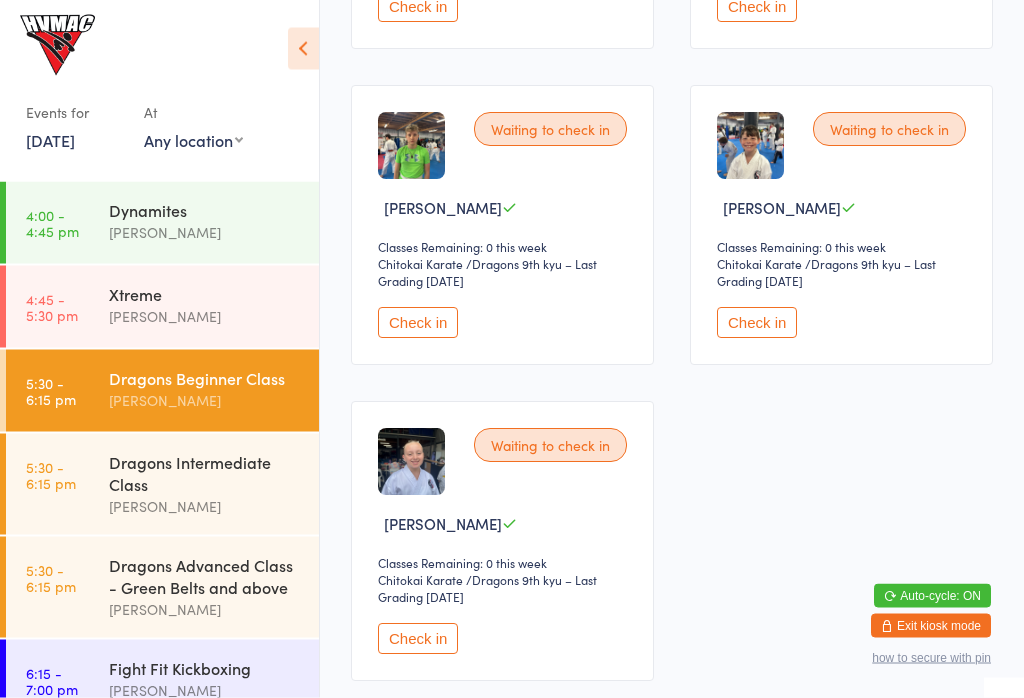 scroll, scrollTop: 582, scrollLeft: 0, axis: vertical 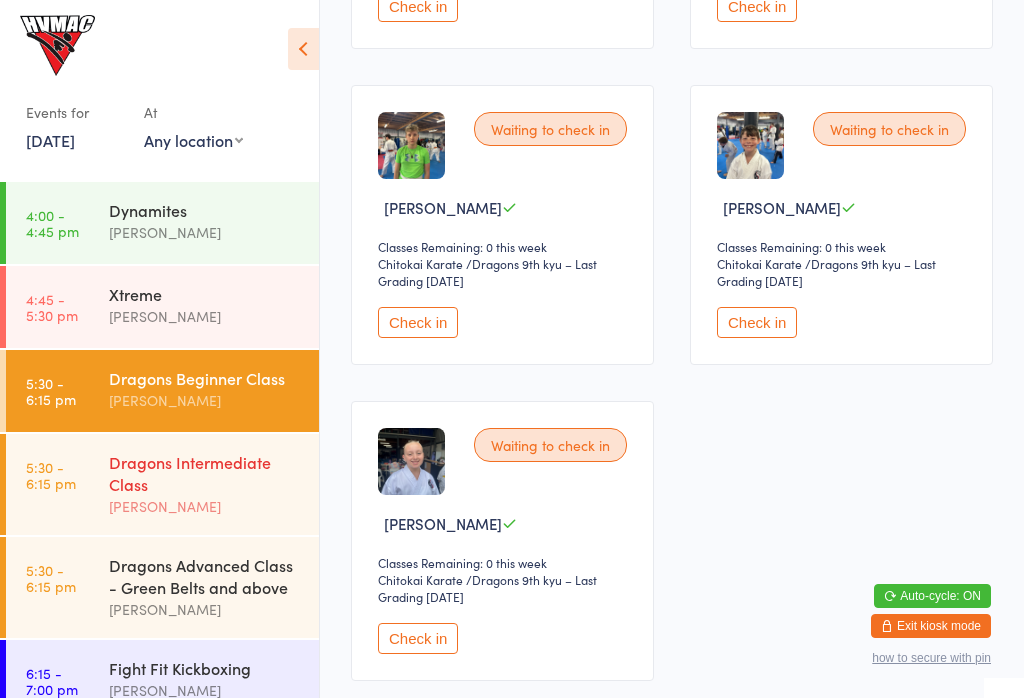 click on "Dragons Intermediate Class" at bounding box center [205, 473] 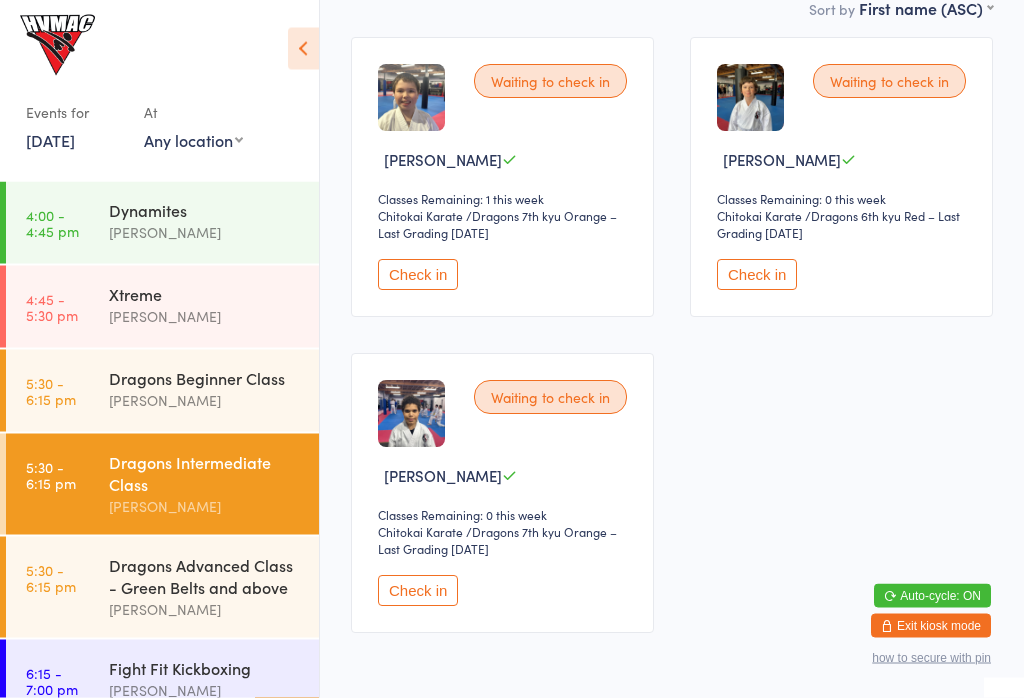 scroll, scrollTop: 390, scrollLeft: 0, axis: vertical 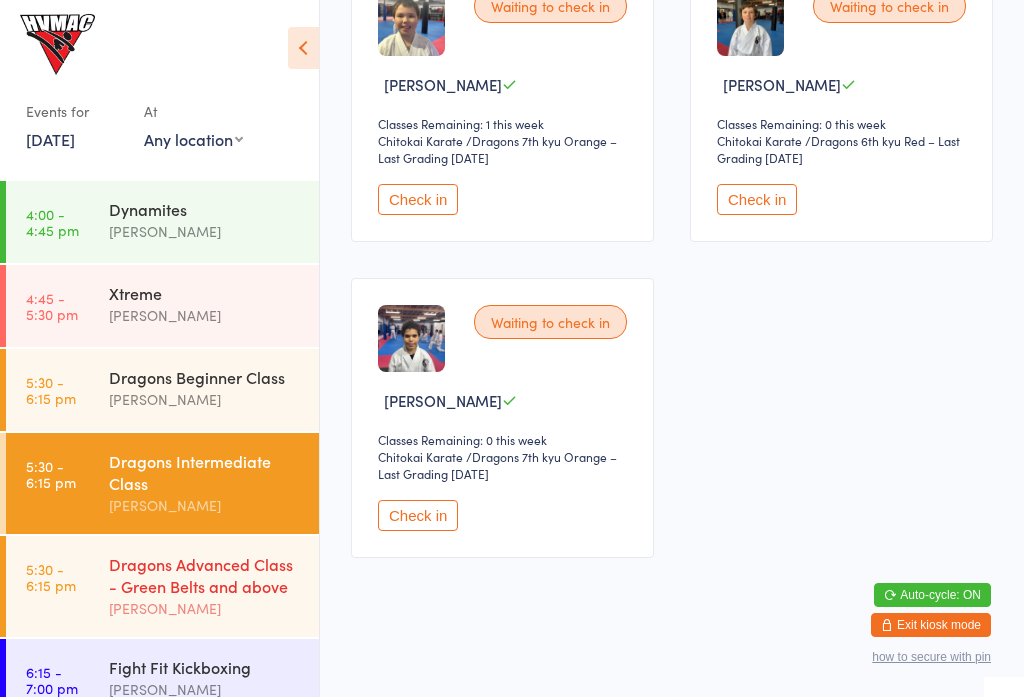 click on "Dragons Advanced Class - Green Belts and above" at bounding box center (205, 576) 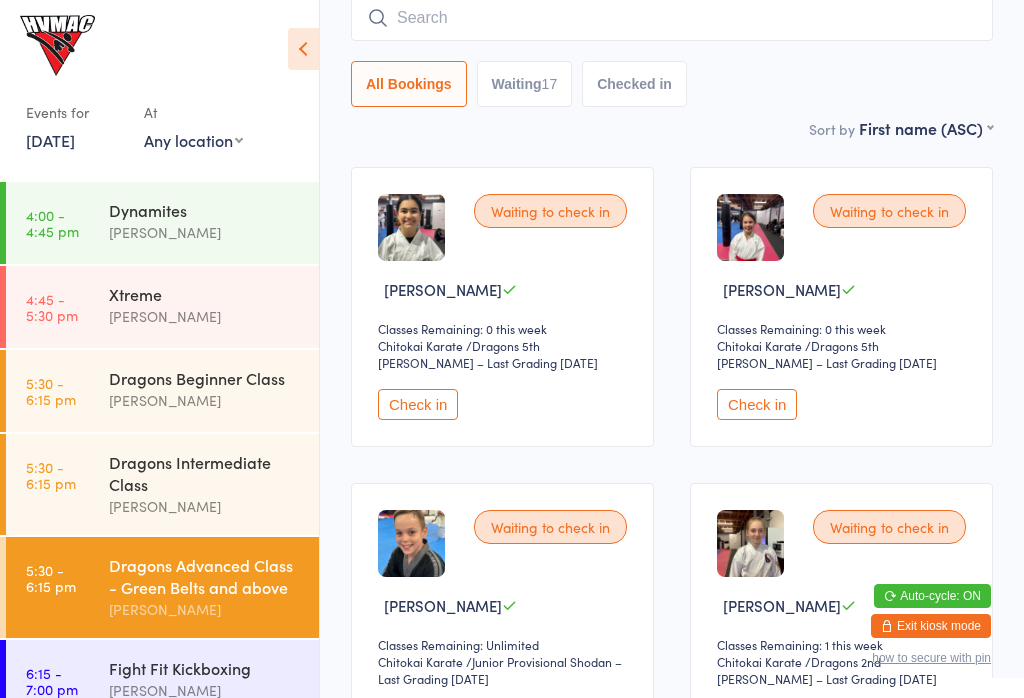 scroll, scrollTop: 0, scrollLeft: 0, axis: both 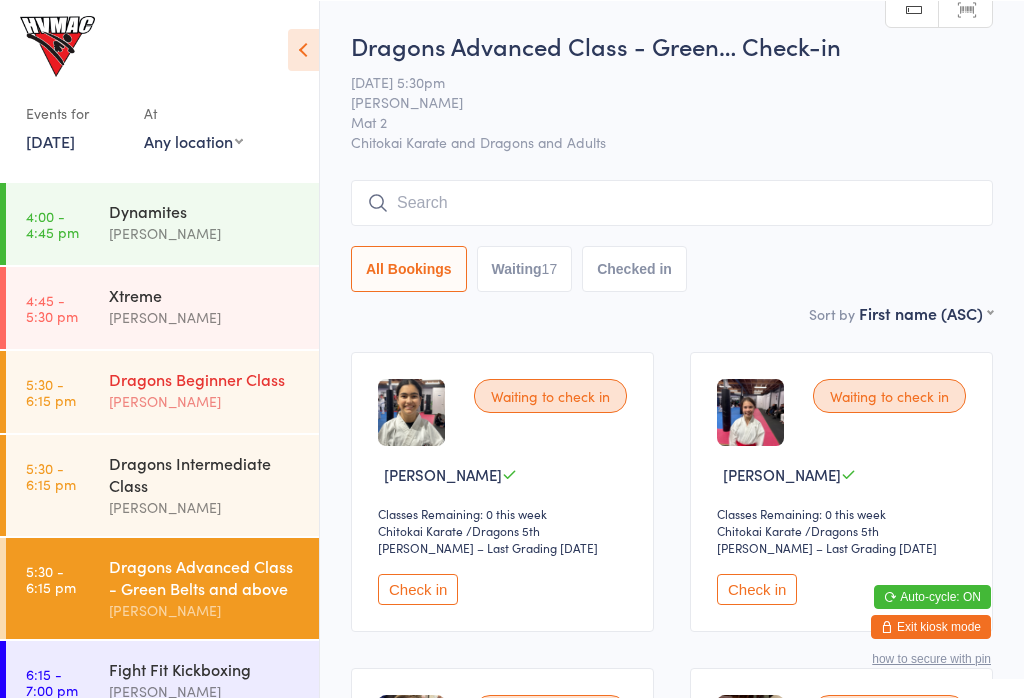 click on "[PERSON_NAME]" at bounding box center [205, 400] 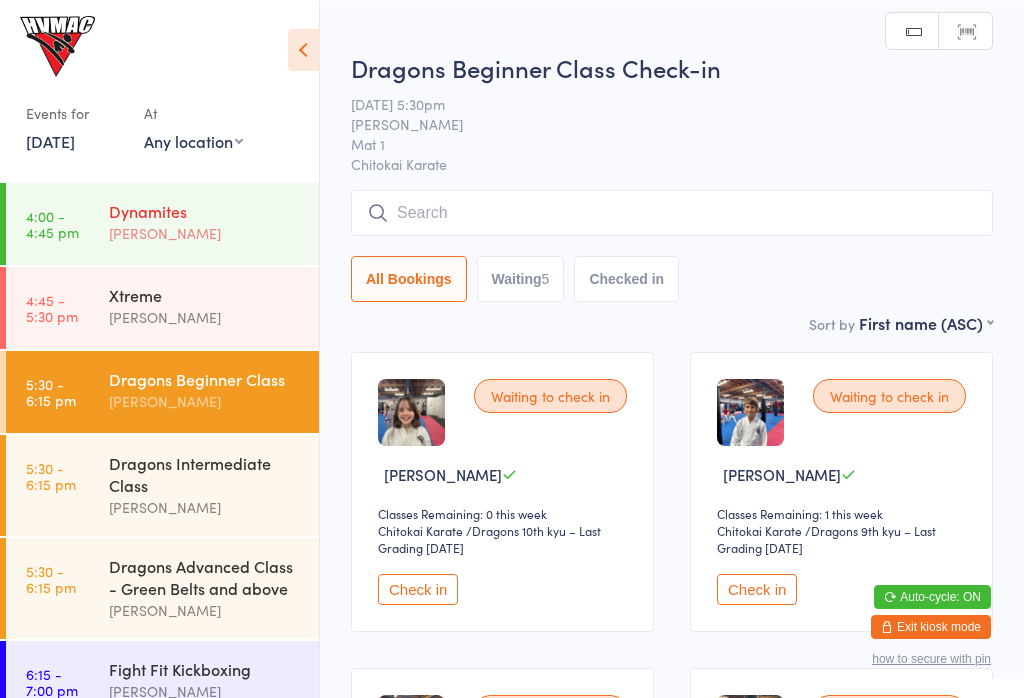 click on "Dynamites" at bounding box center (205, 210) 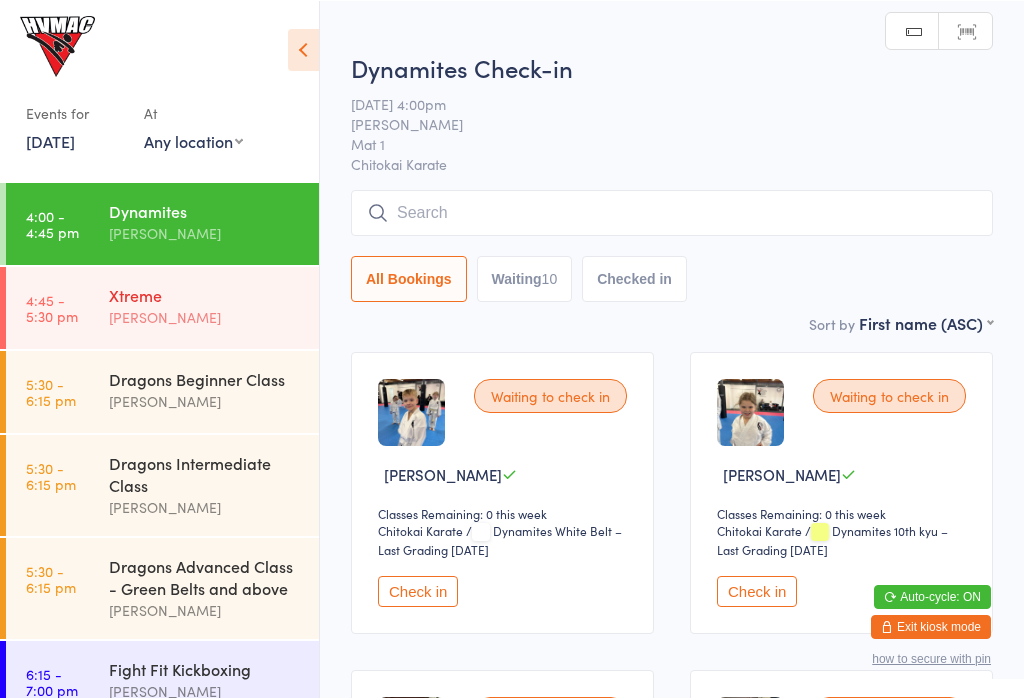 click on "Xtreme" at bounding box center (205, 294) 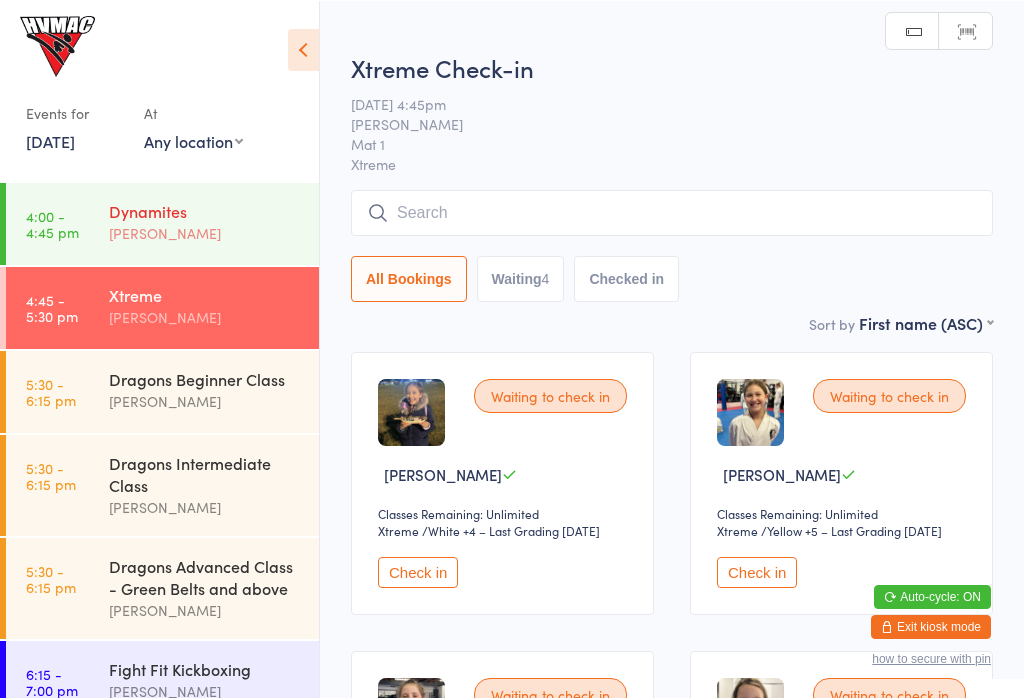 click on "Dynamites" at bounding box center [205, 210] 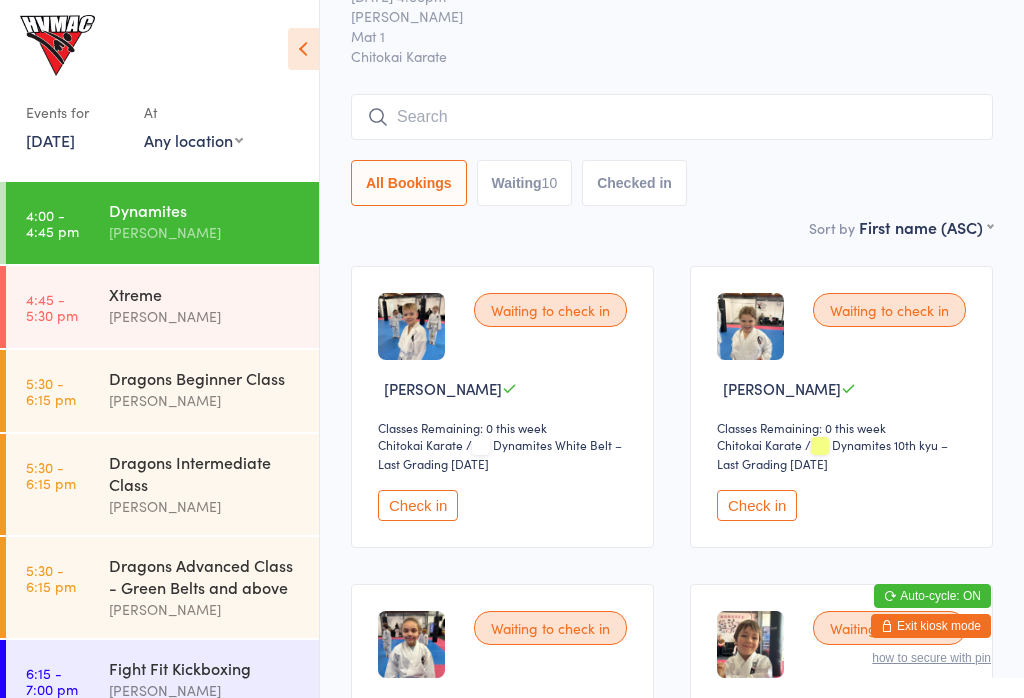 scroll, scrollTop: 70, scrollLeft: 0, axis: vertical 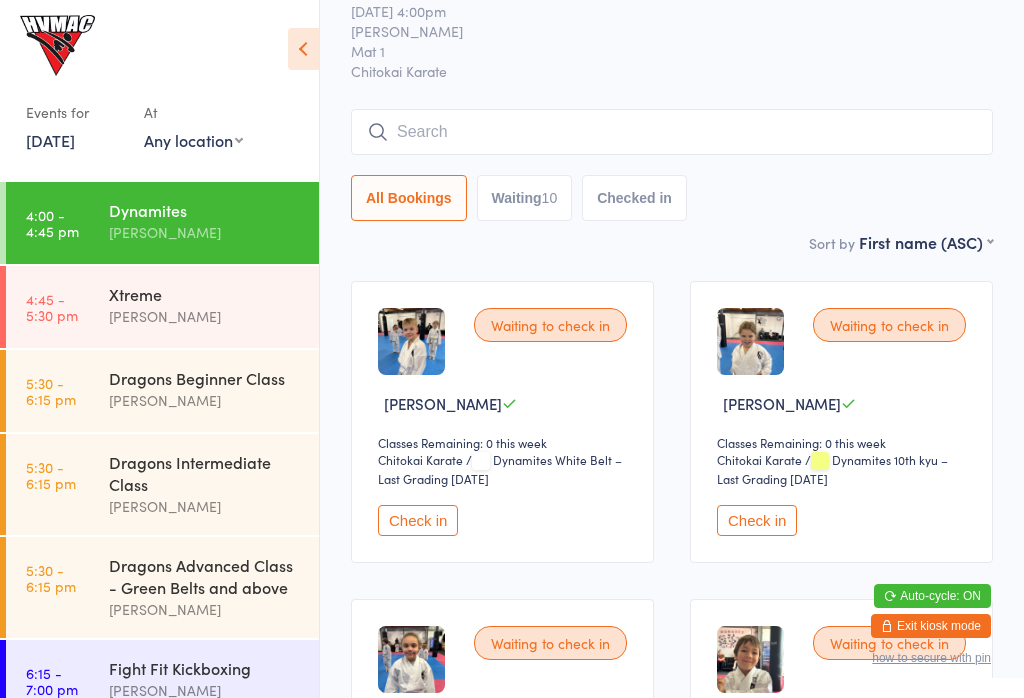 click at bounding box center (672, 132) 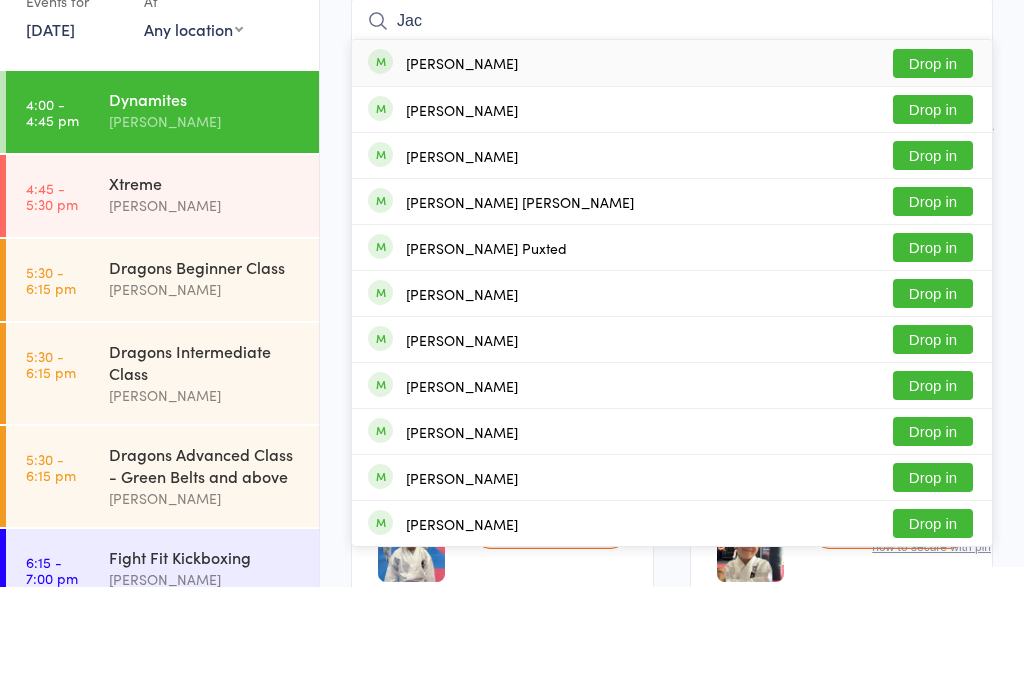 type on "Jac" 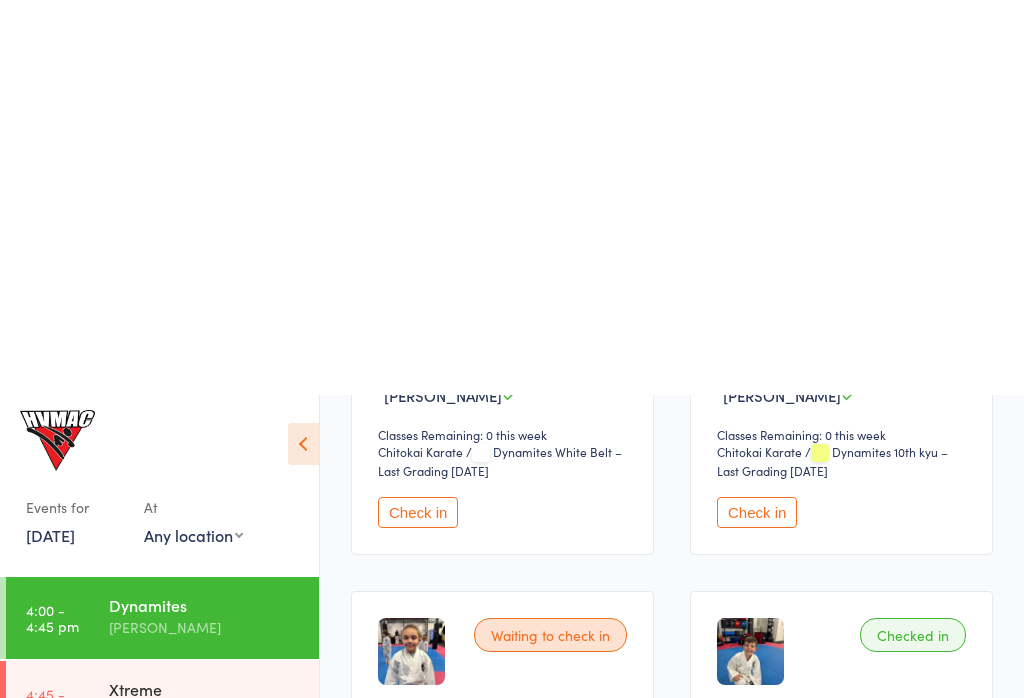 scroll, scrollTop: 0, scrollLeft: 0, axis: both 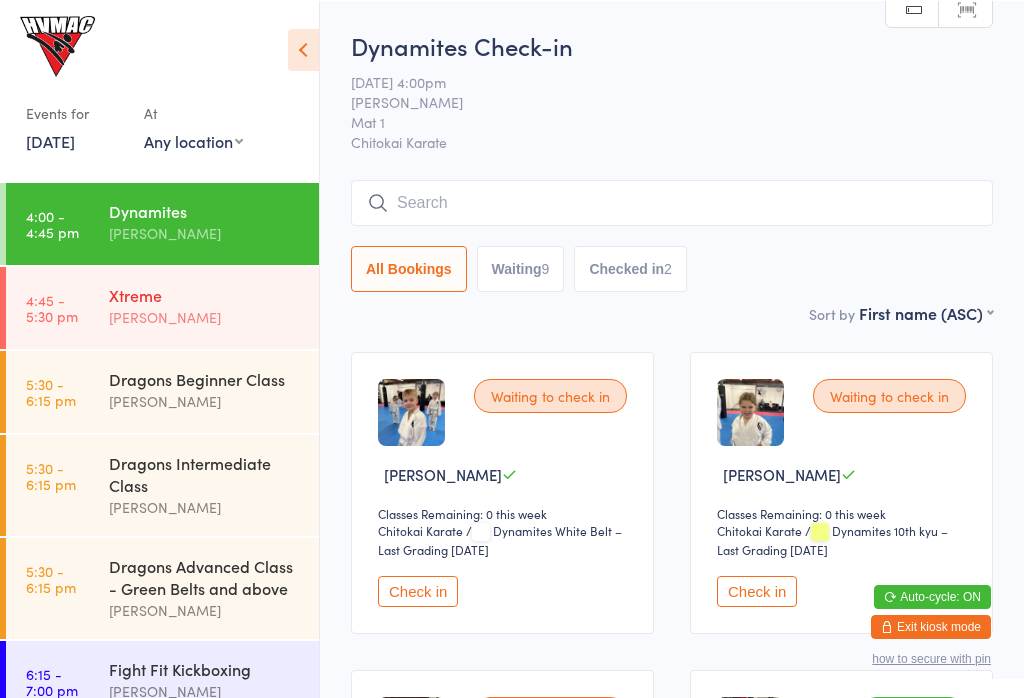 click on "[PERSON_NAME]" at bounding box center [205, 316] 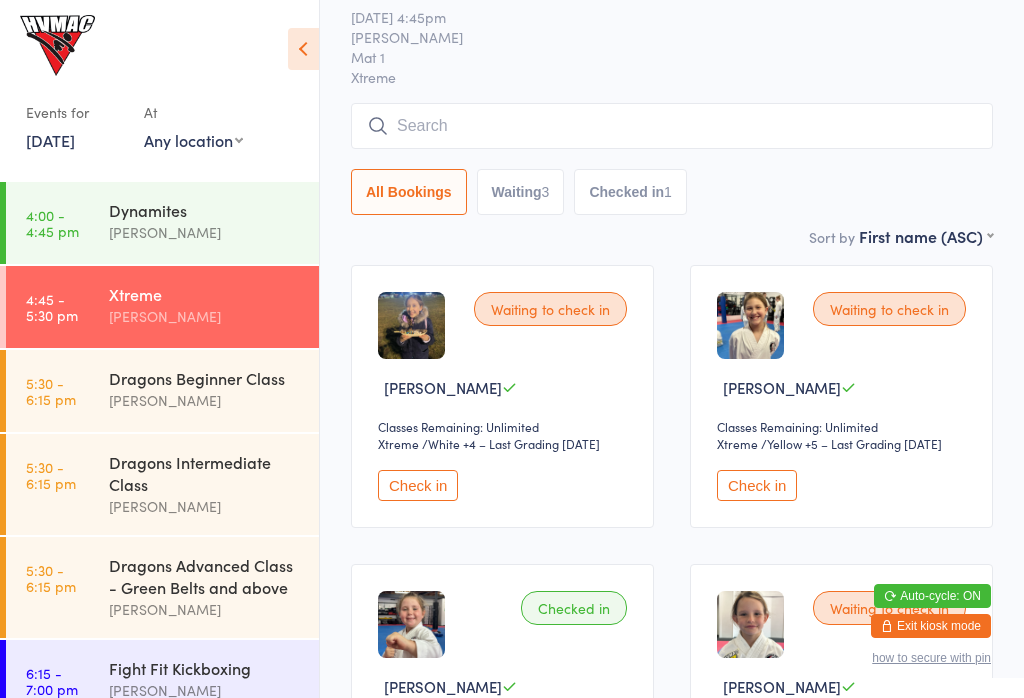 scroll, scrollTop: 66, scrollLeft: 0, axis: vertical 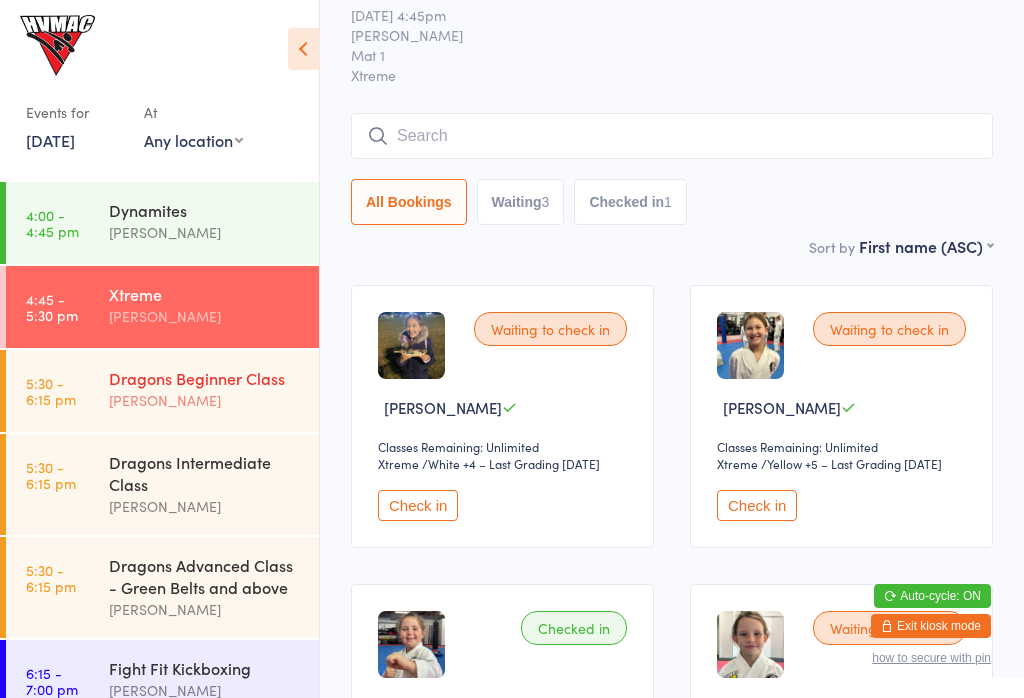 click on "Dragons Beginner Class" at bounding box center (205, 378) 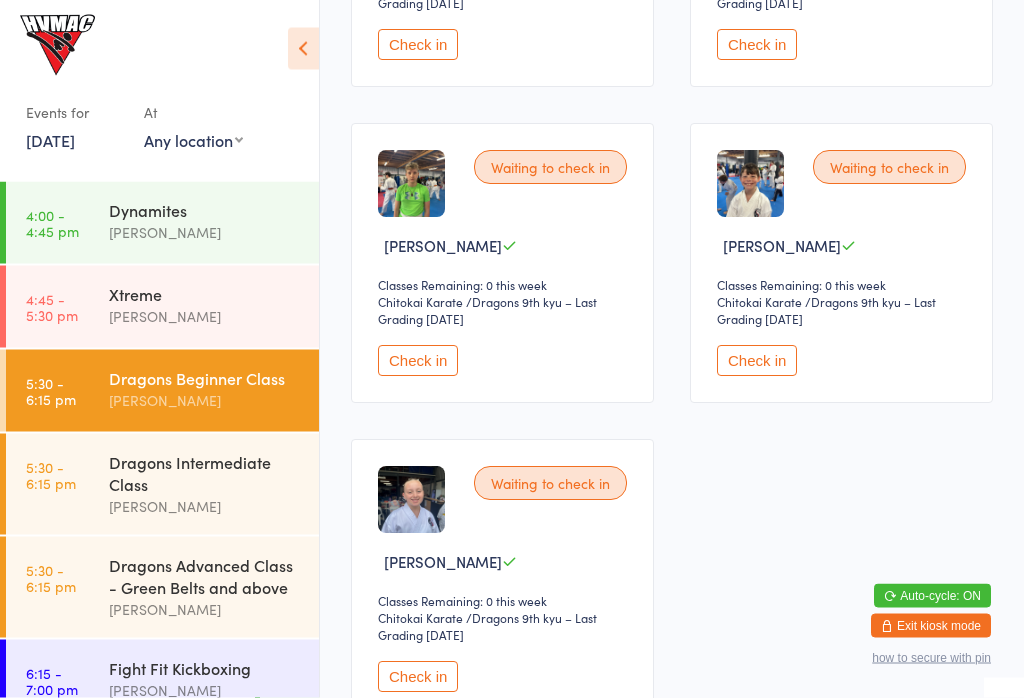 scroll, scrollTop: 538, scrollLeft: 0, axis: vertical 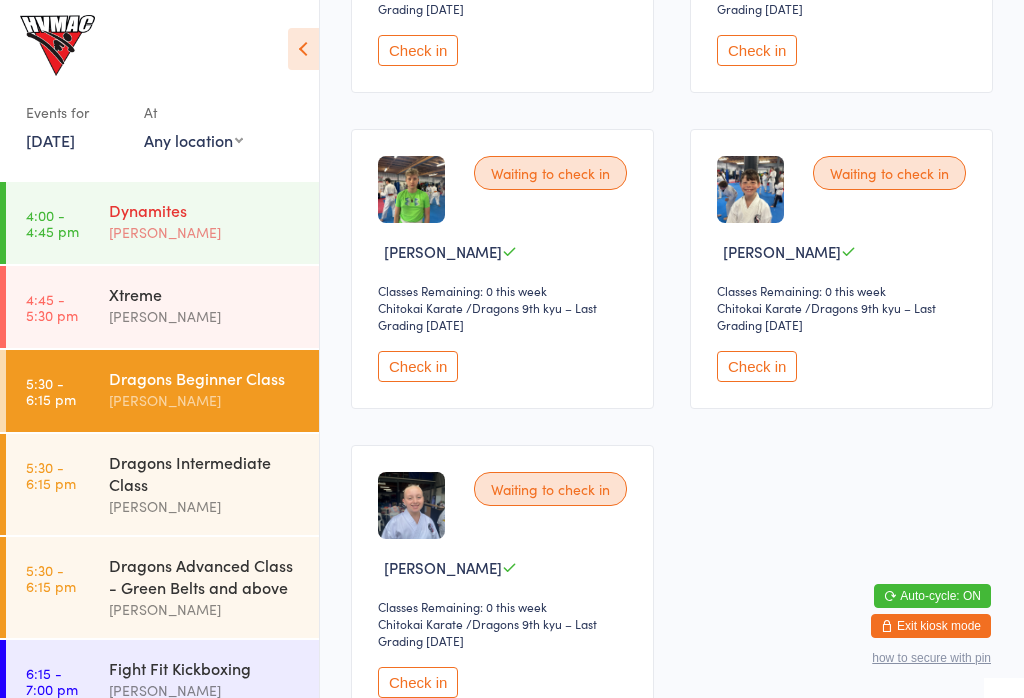 click on "Dynamites" at bounding box center (205, 210) 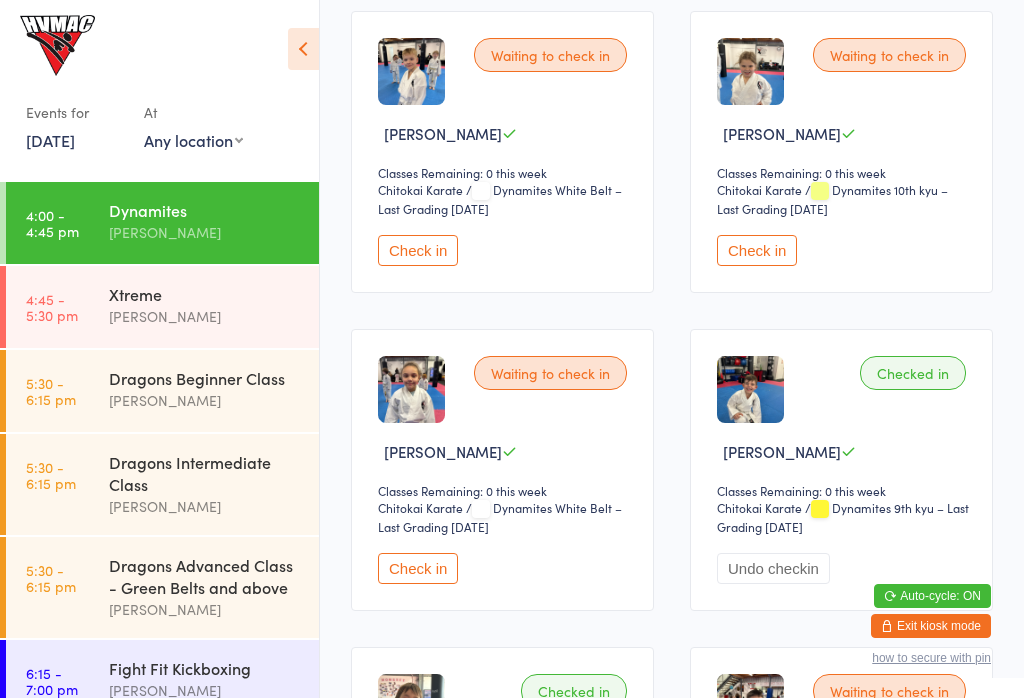 scroll, scrollTop: 0, scrollLeft: 0, axis: both 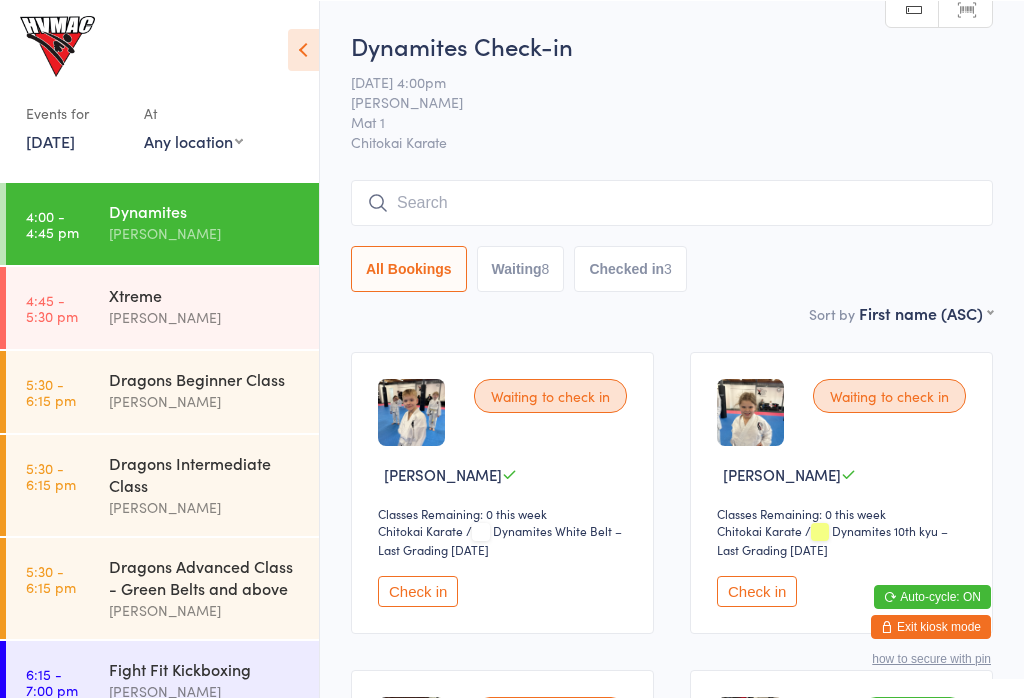 click at bounding box center [672, 202] 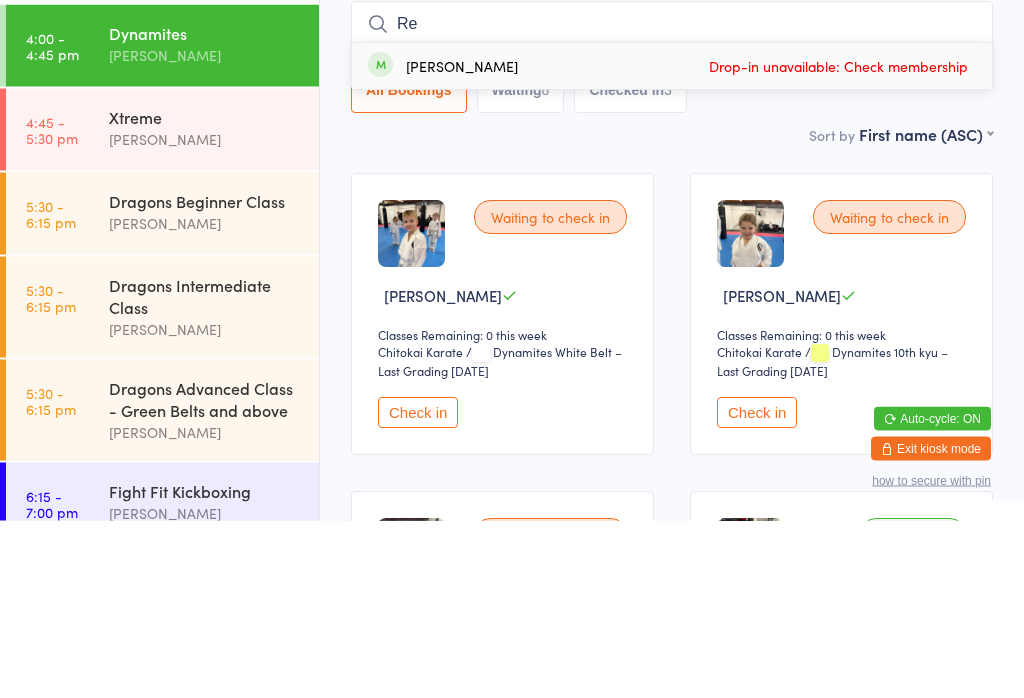 type on "R" 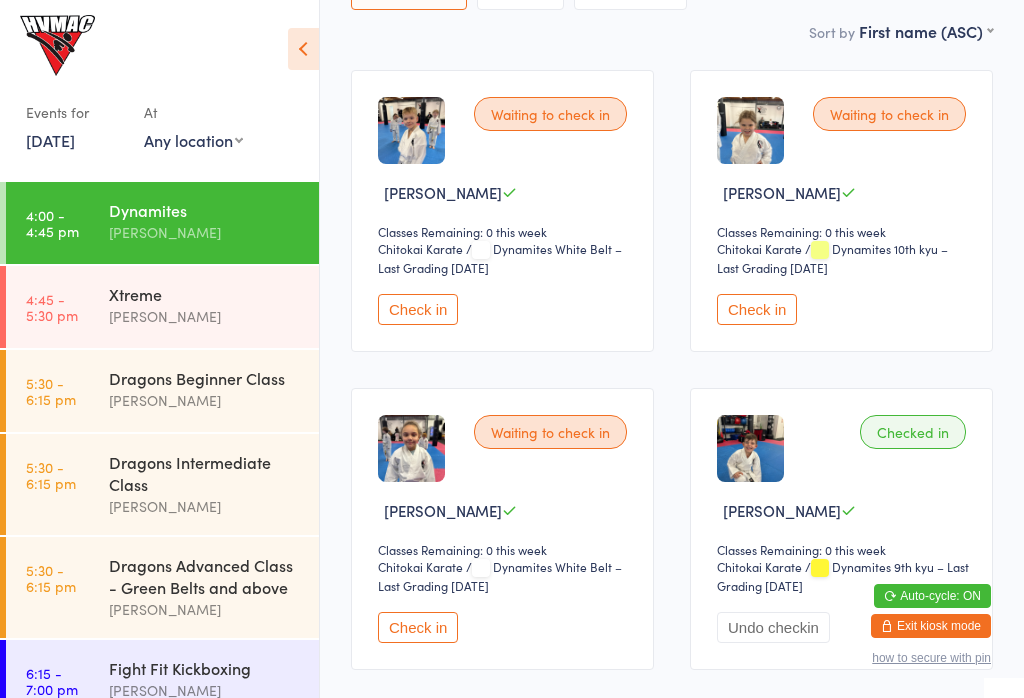 scroll, scrollTop: 292, scrollLeft: 0, axis: vertical 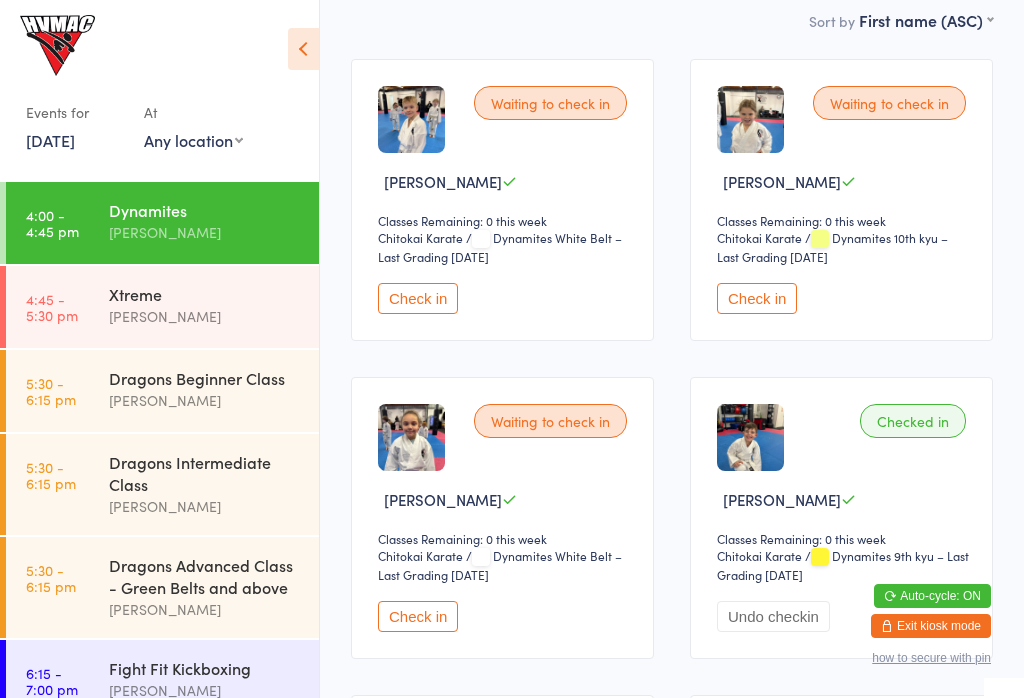 click on "Check in" at bounding box center (418, 616) 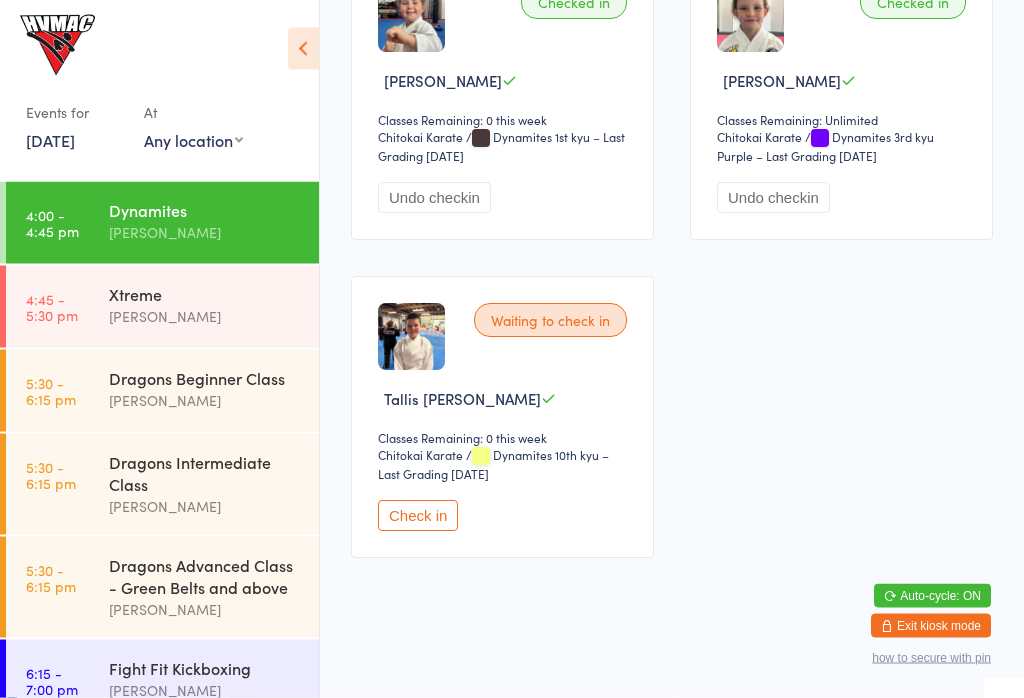 scroll, scrollTop: 1689, scrollLeft: 0, axis: vertical 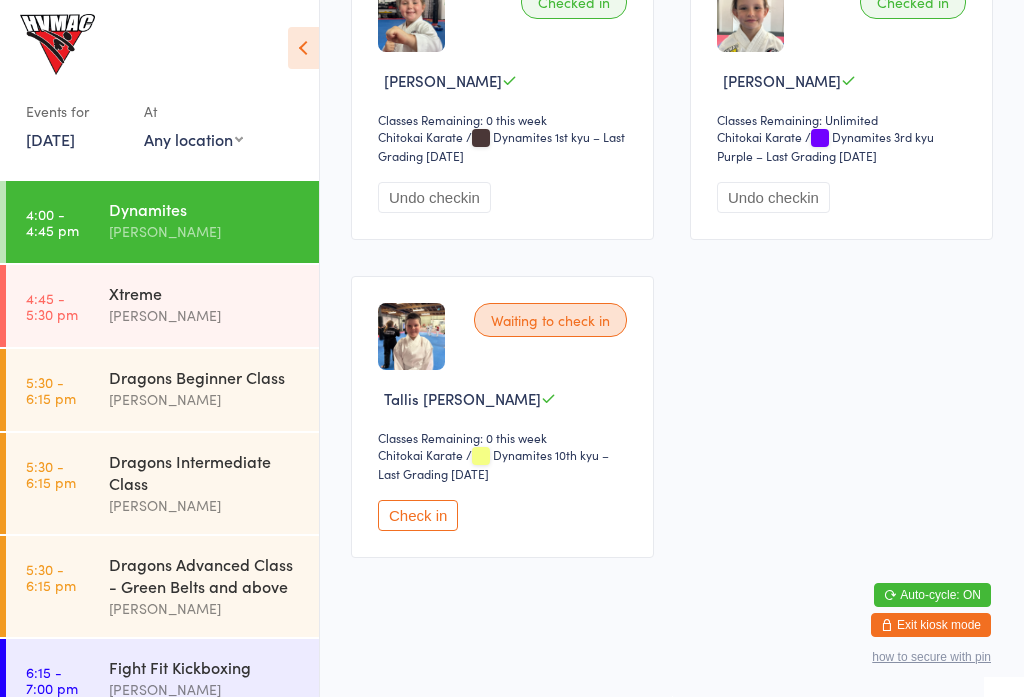 click on "Check in" at bounding box center [418, 516] 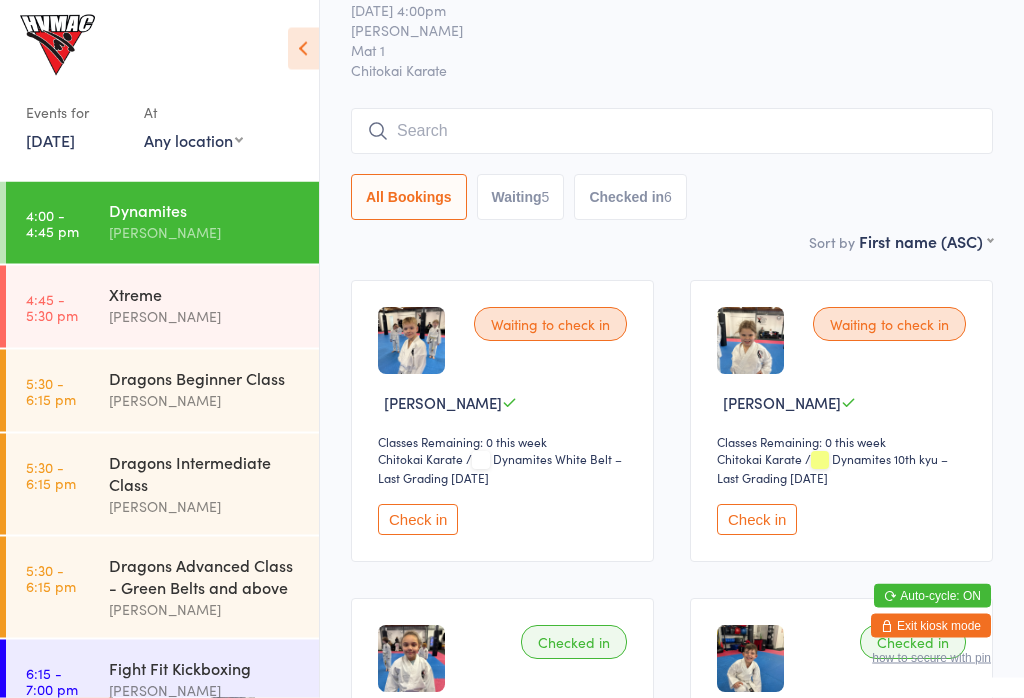 scroll, scrollTop: 0, scrollLeft: 0, axis: both 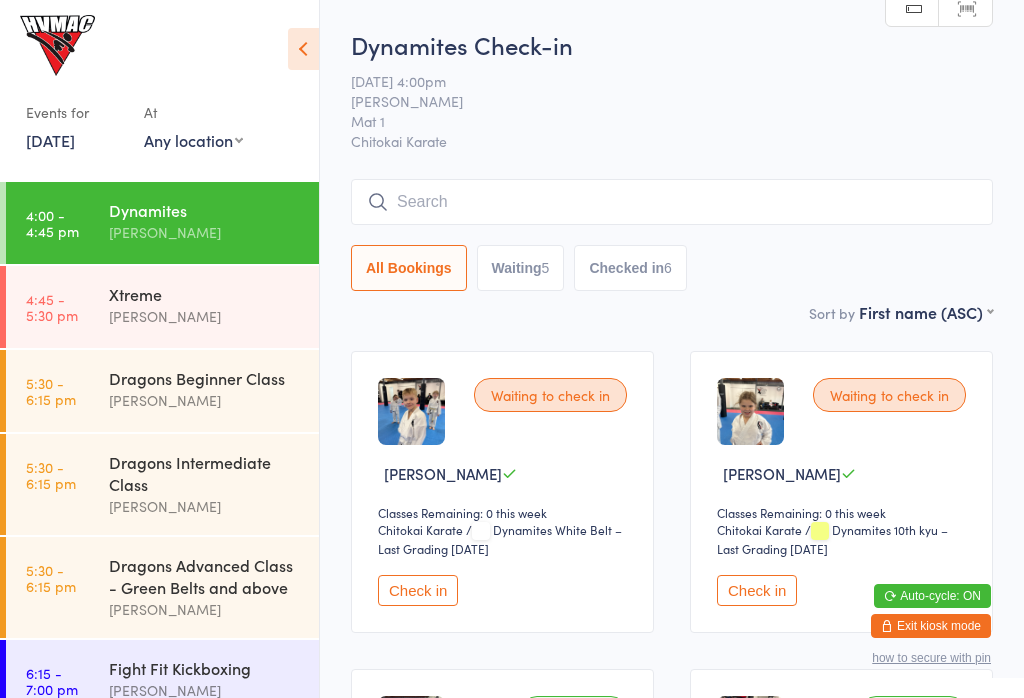 click at bounding box center [672, 202] 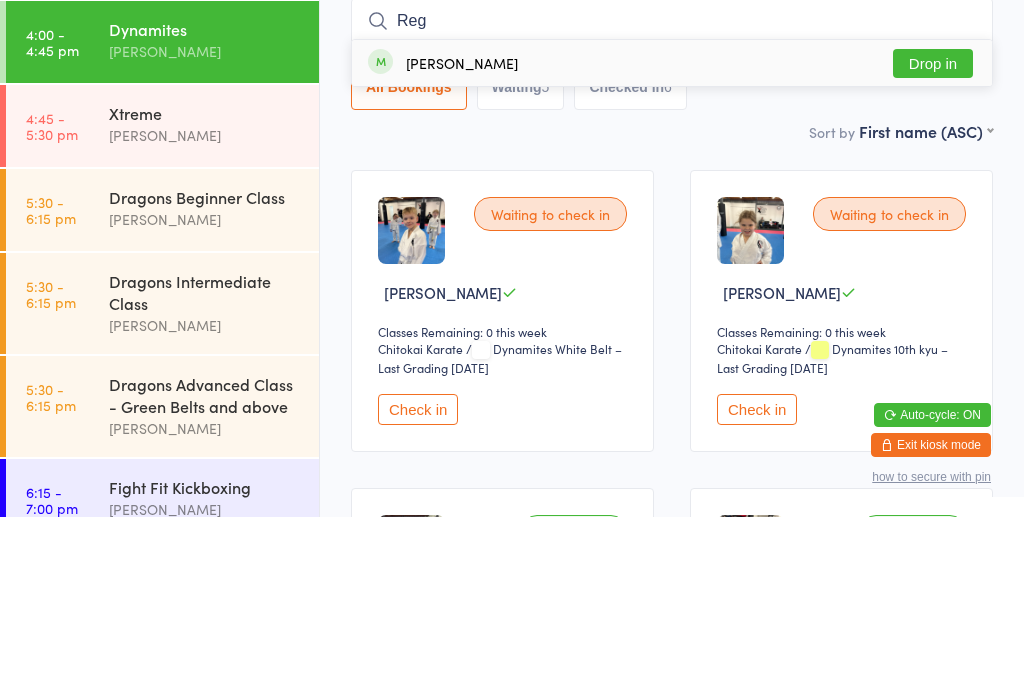 type on "Reg" 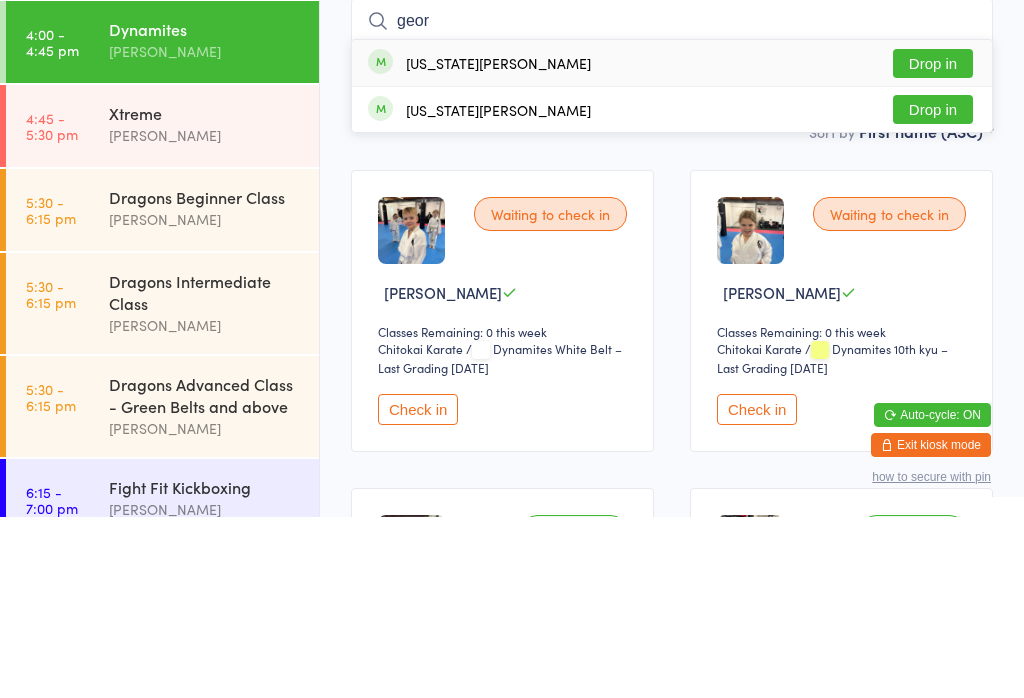 type on "geor" 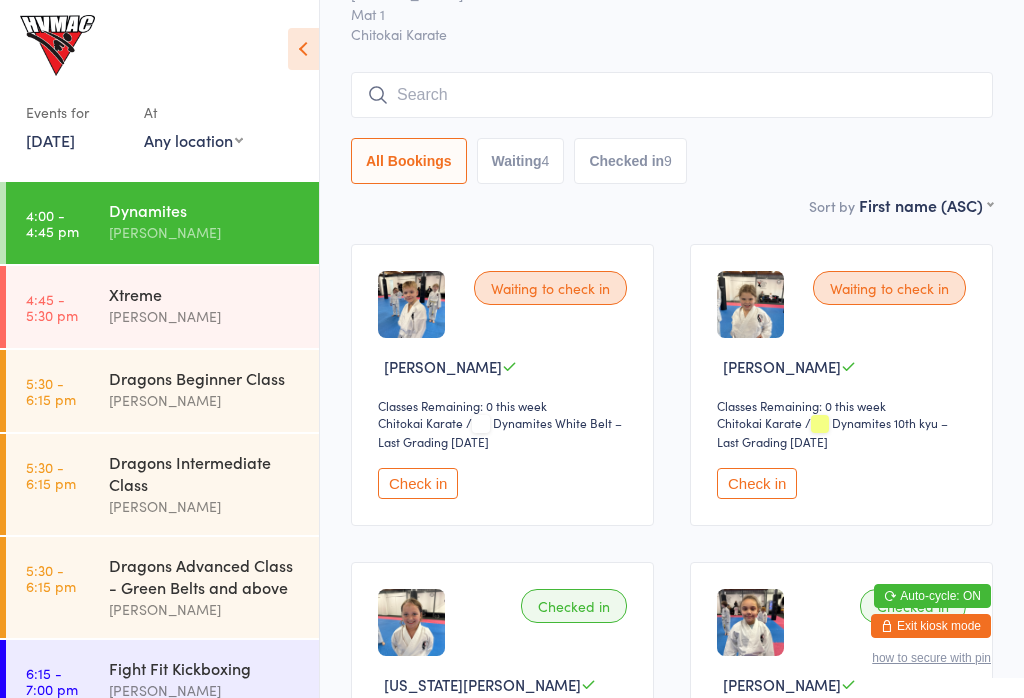 scroll, scrollTop: 106, scrollLeft: 0, axis: vertical 